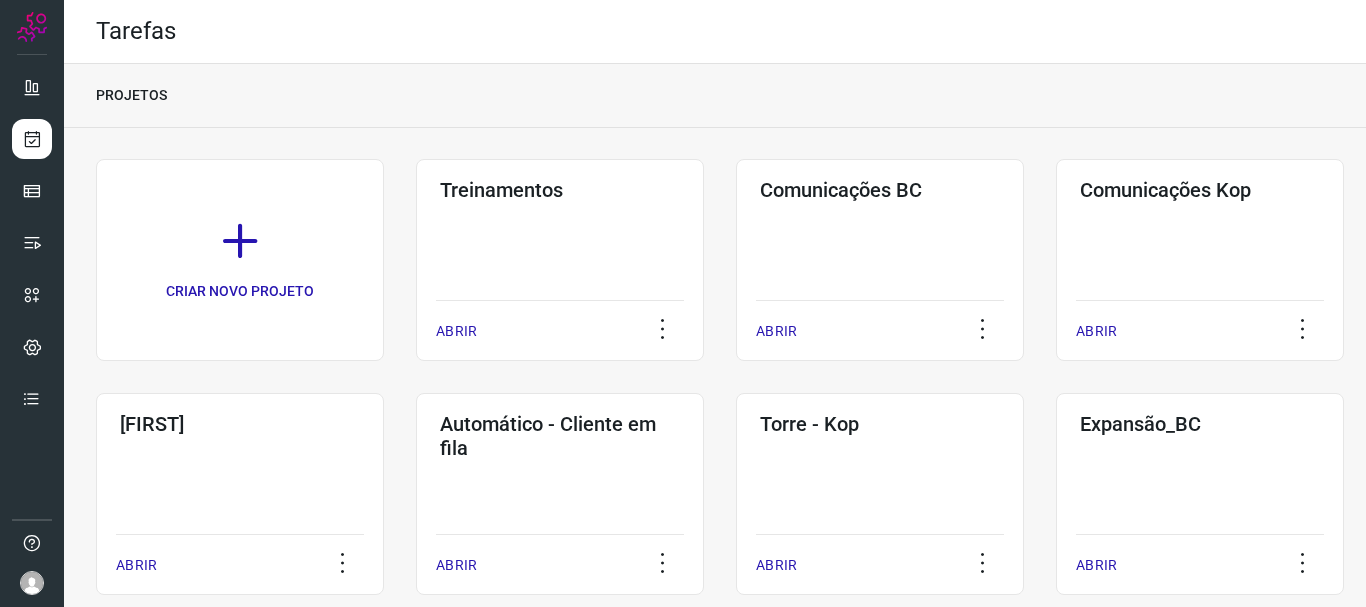 scroll, scrollTop: 0, scrollLeft: 0, axis: both 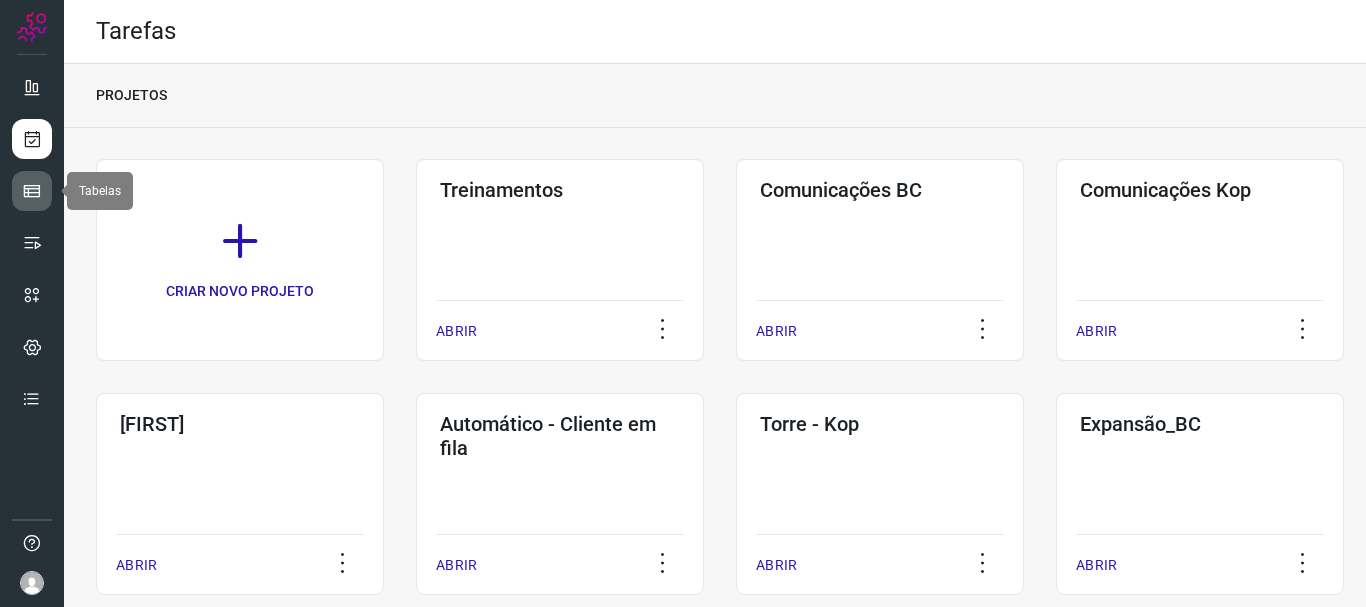 click at bounding box center (32, 191) 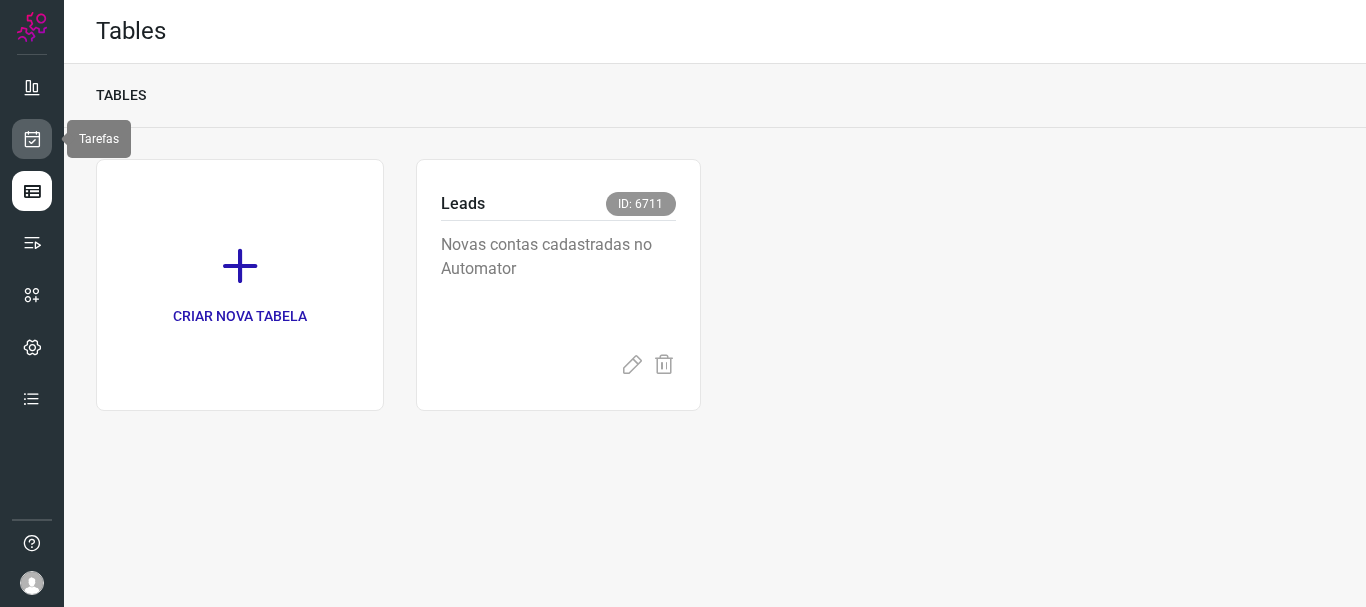 click at bounding box center [32, 139] 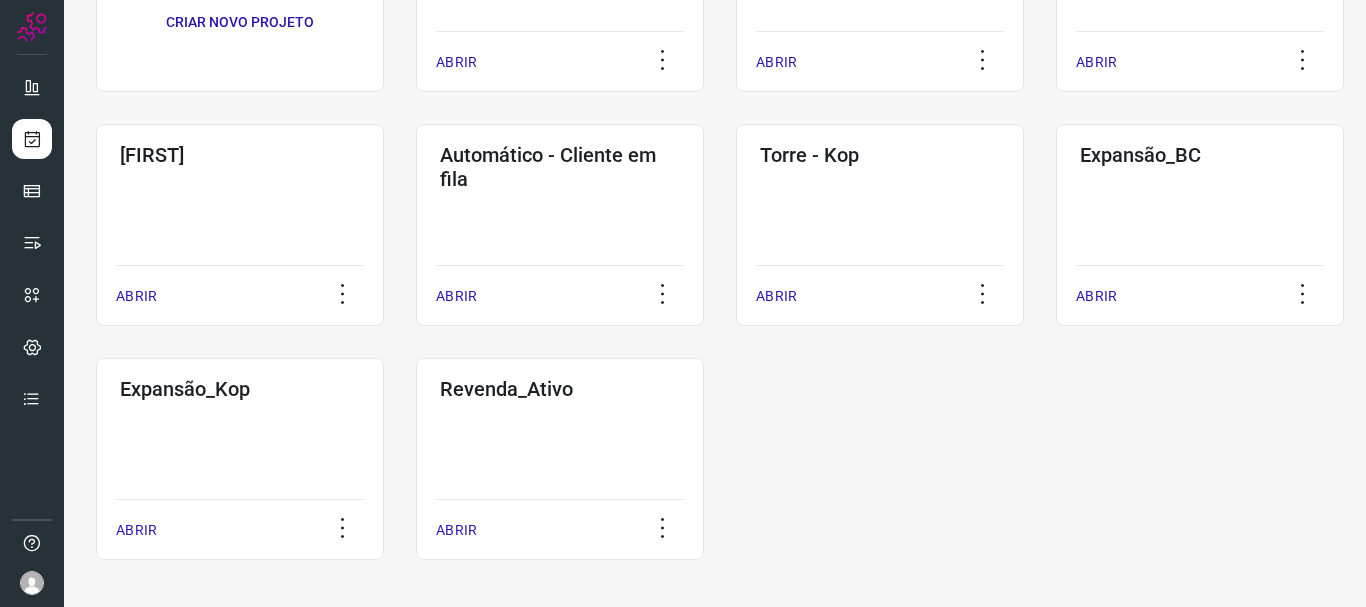 scroll, scrollTop: 272, scrollLeft: 0, axis: vertical 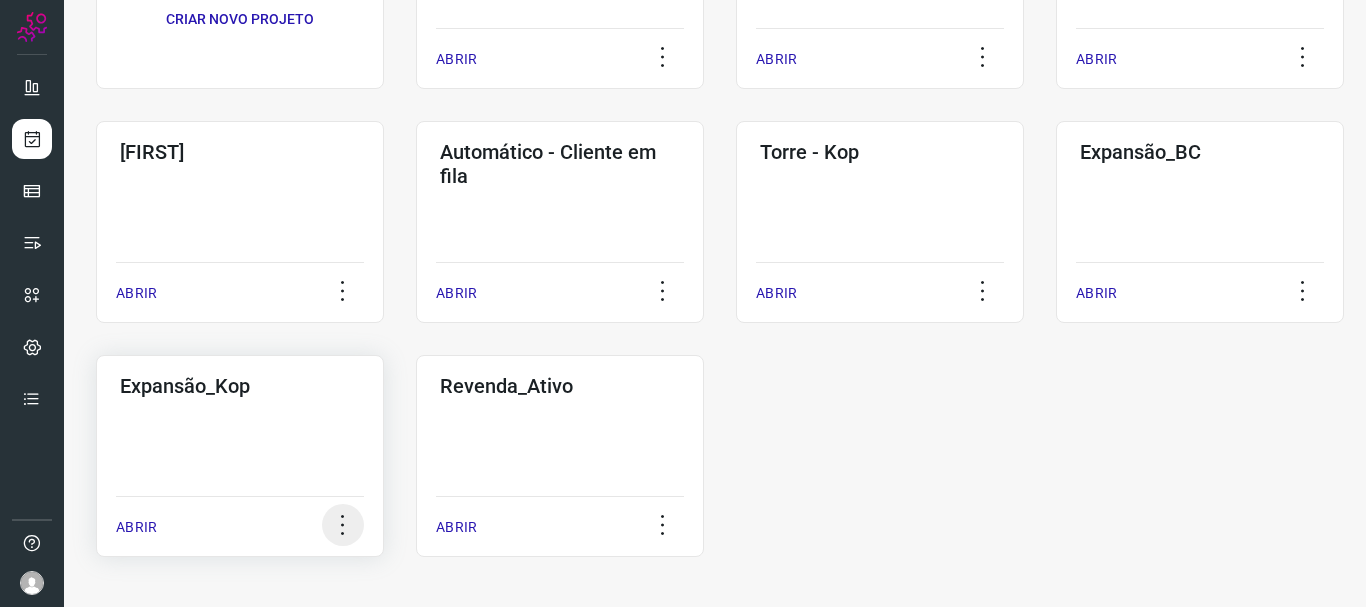 click 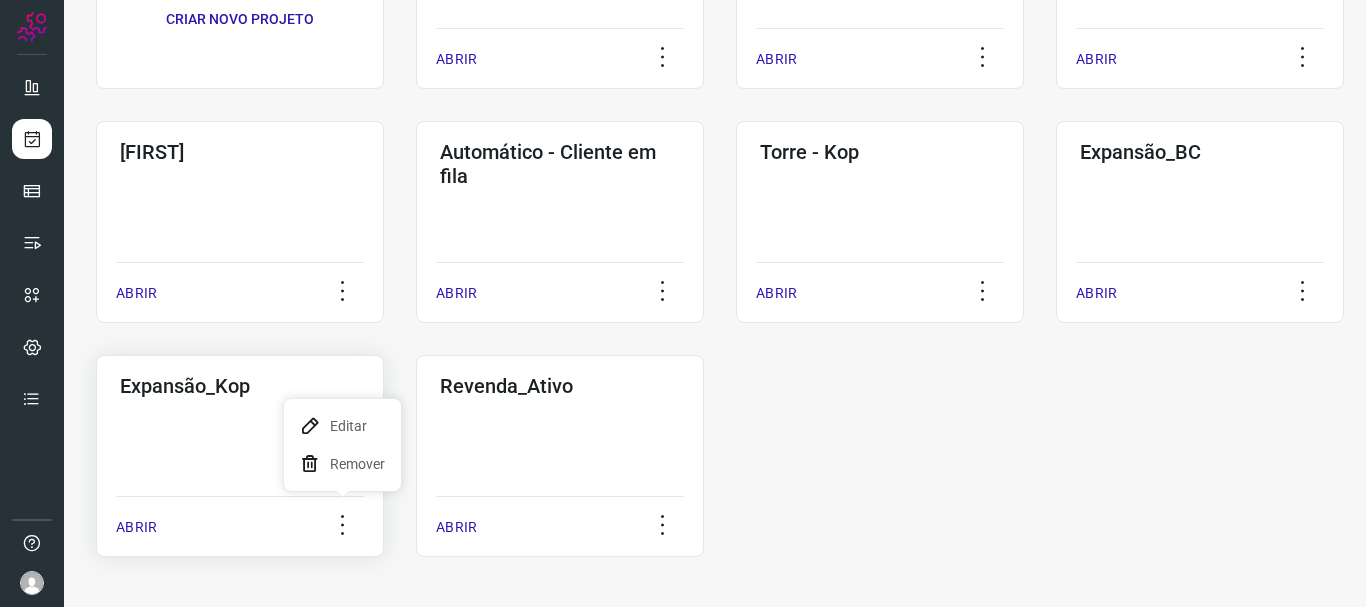 click on "Expansão_Kop  ABRIR" 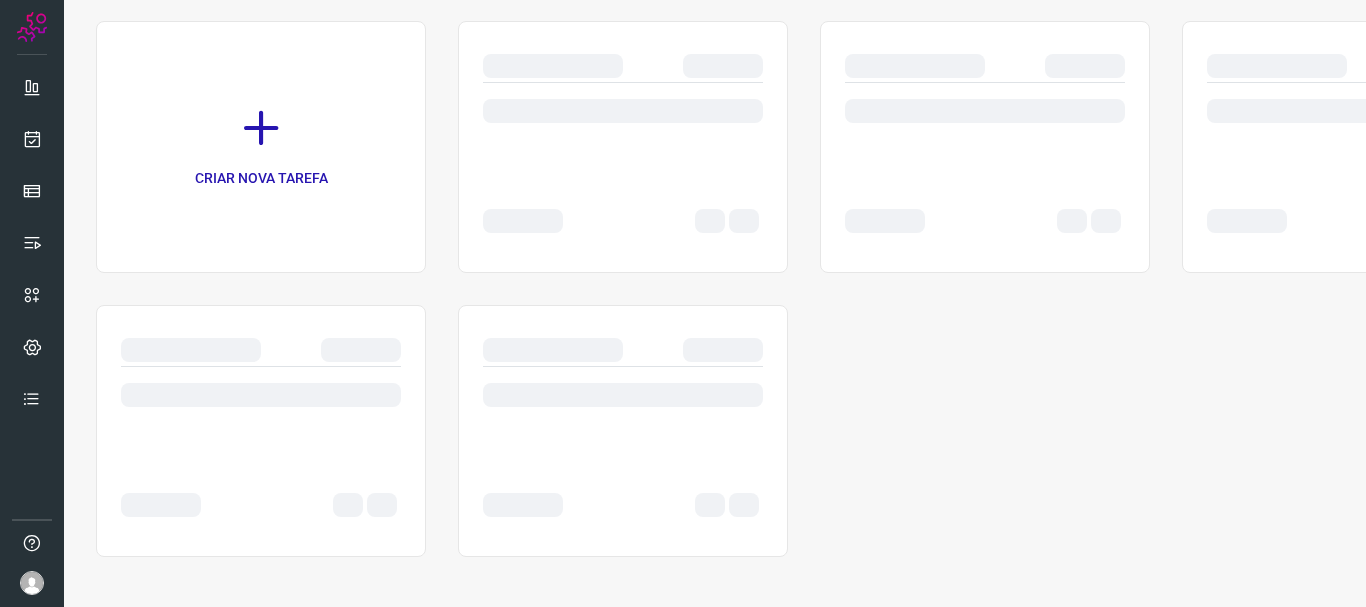 scroll, scrollTop: 138, scrollLeft: 0, axis: vertical 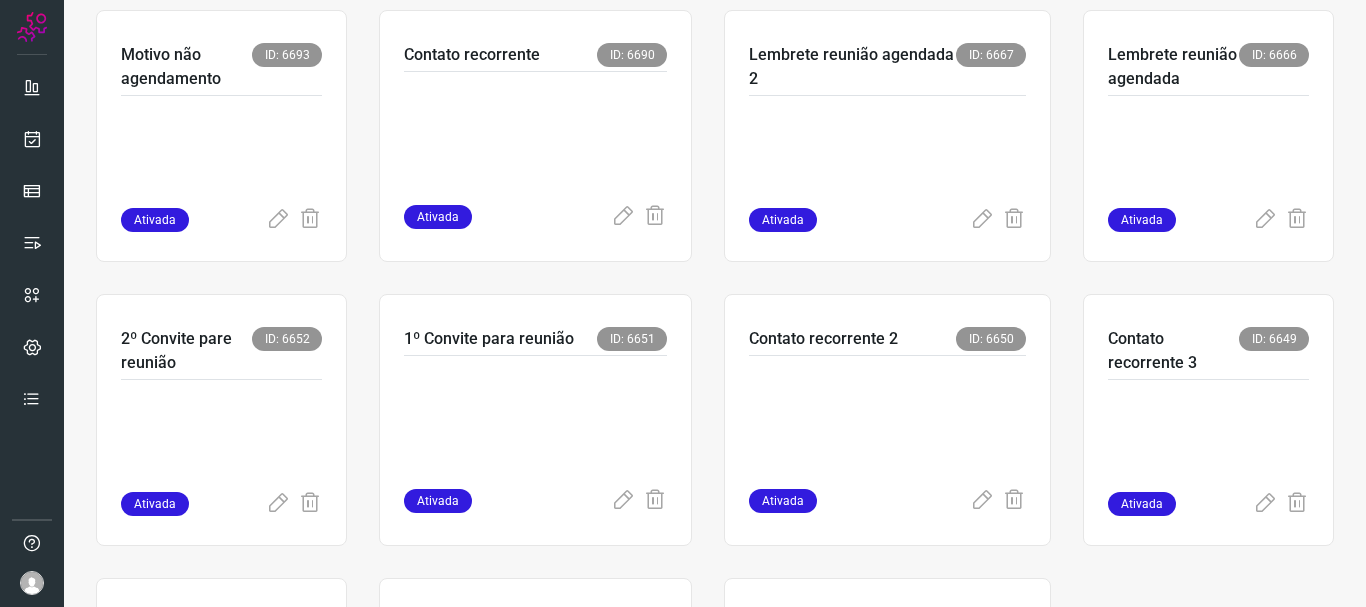 click on "[TASK_LIST]" at bounding box center (715, 136) 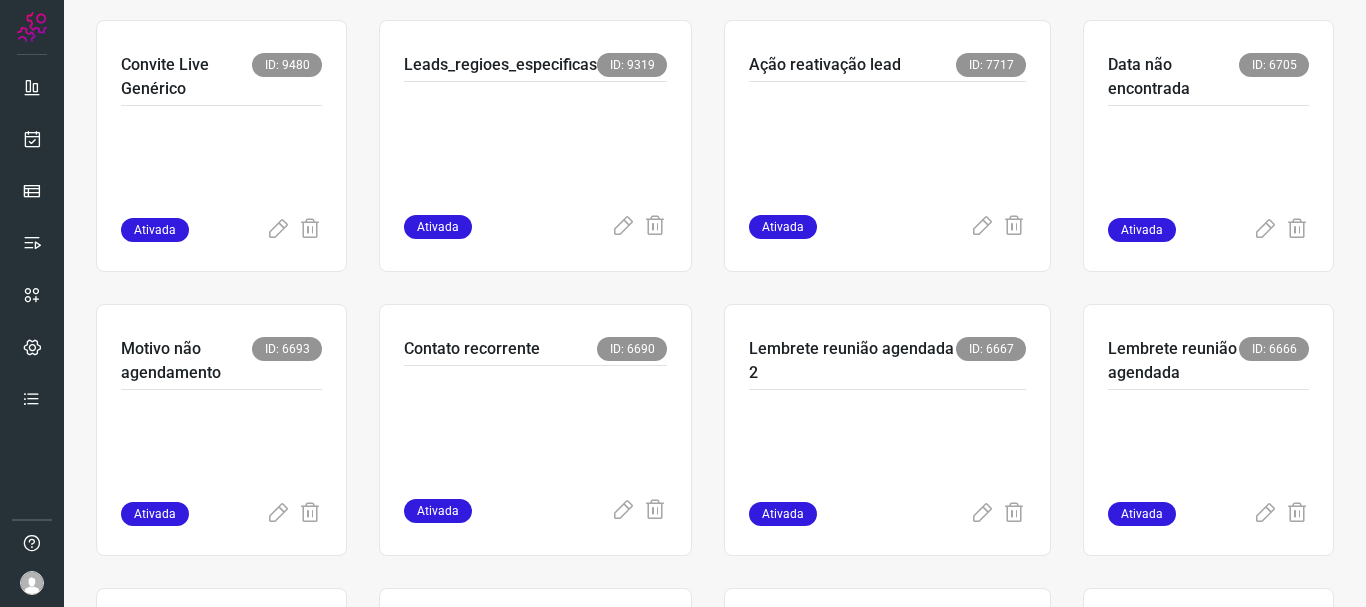 scroll, scrollTop: 418, scrollLeft: 0, axis: vertical 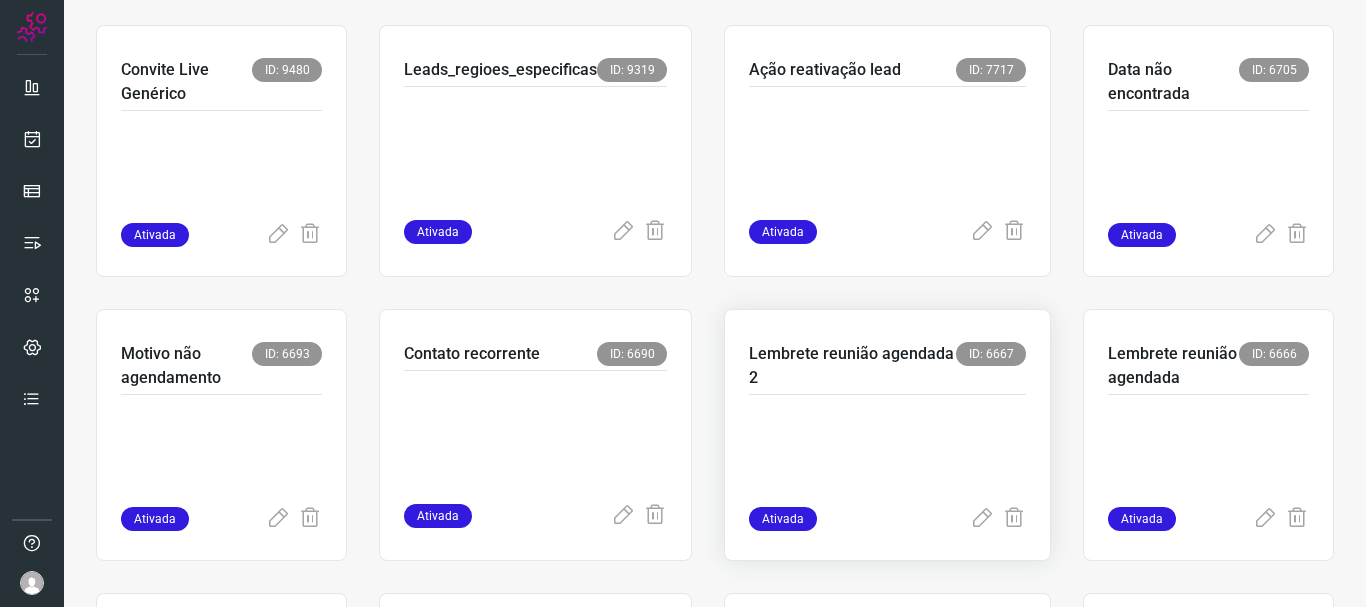 click at bounding box center (887, 457) 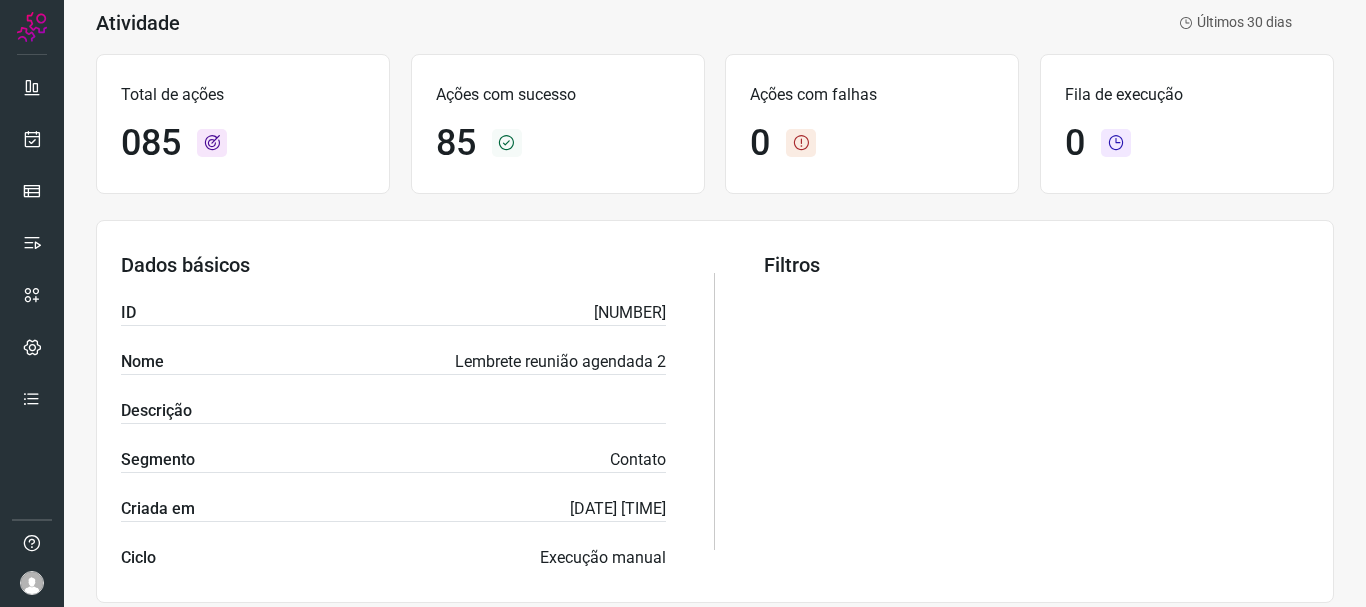 scroll, scrollTop: 0, scrollLeft: 0, axis: both 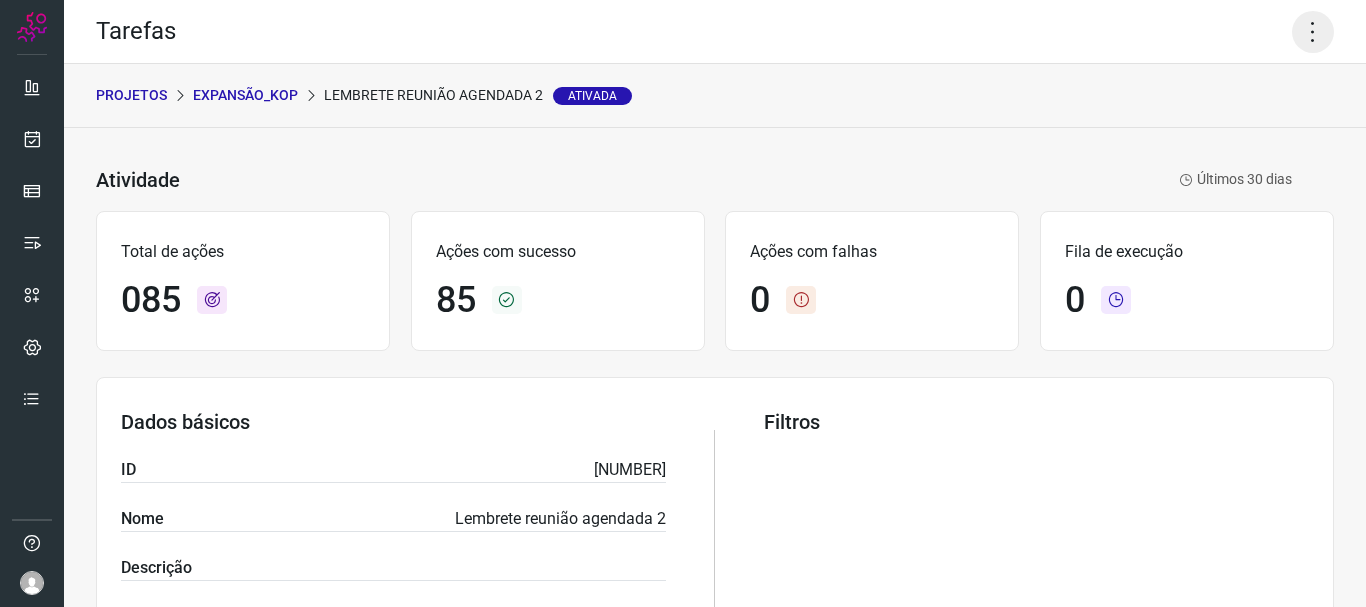 click 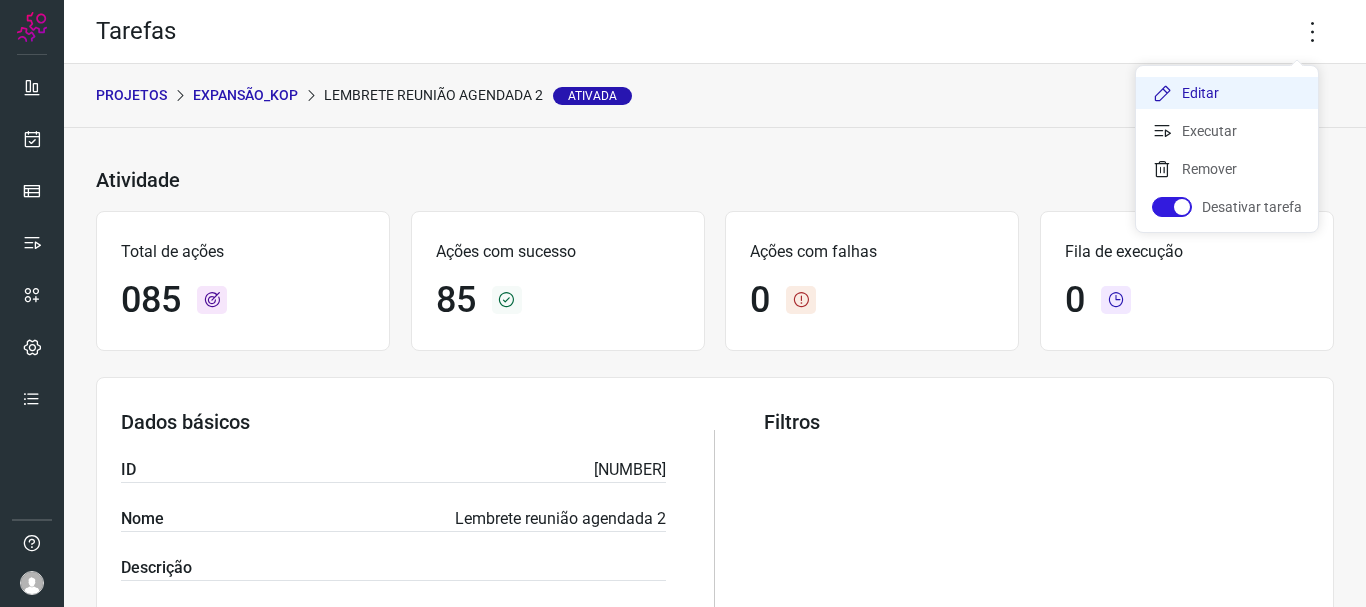 click on "Editar" 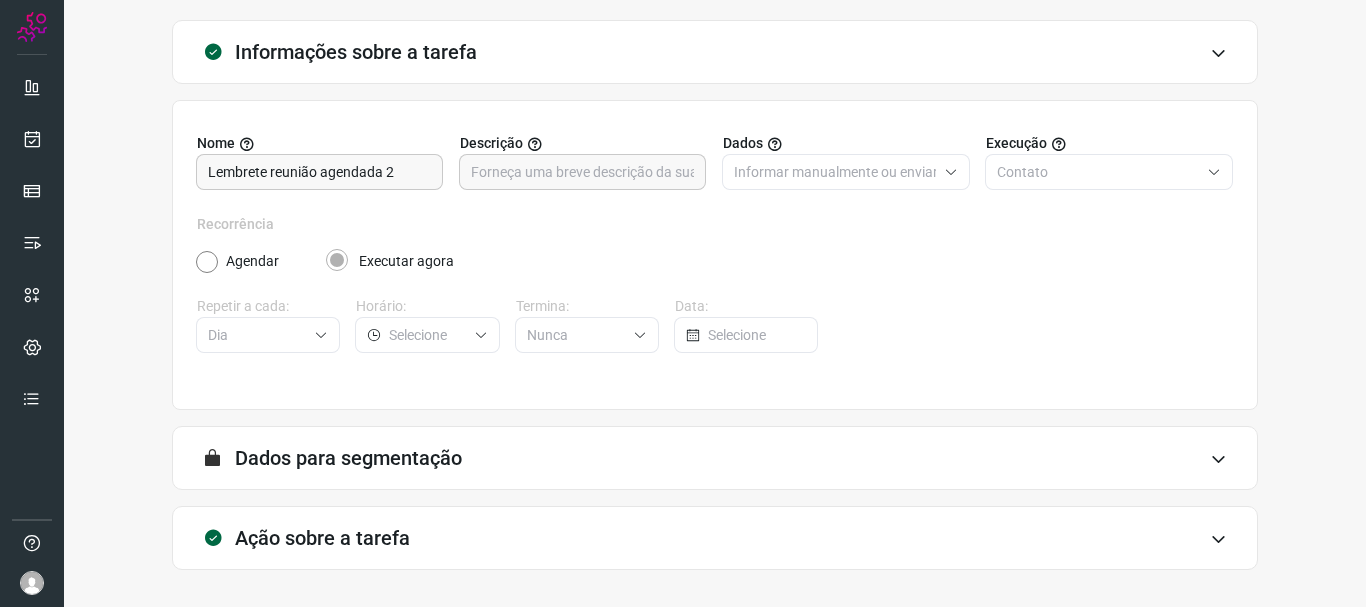 scroll, scrollTop: 174, scrollLeft: 0, axis: vertical 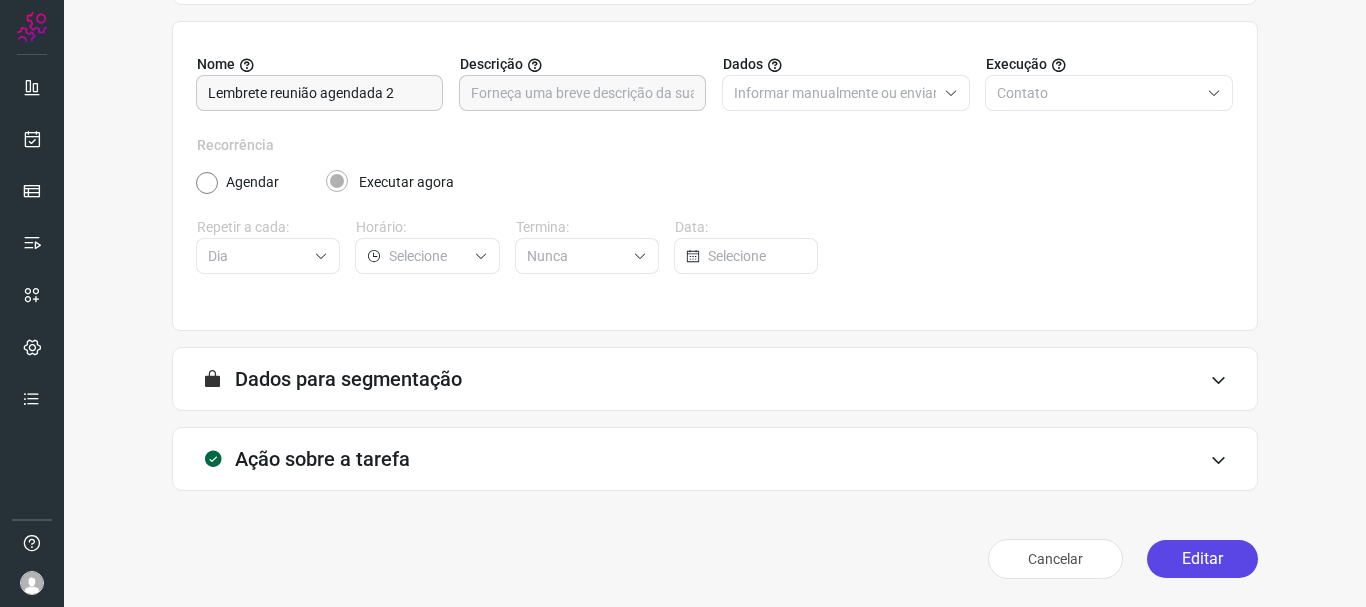 click on "Editar" at bounding box center [1202, 559] 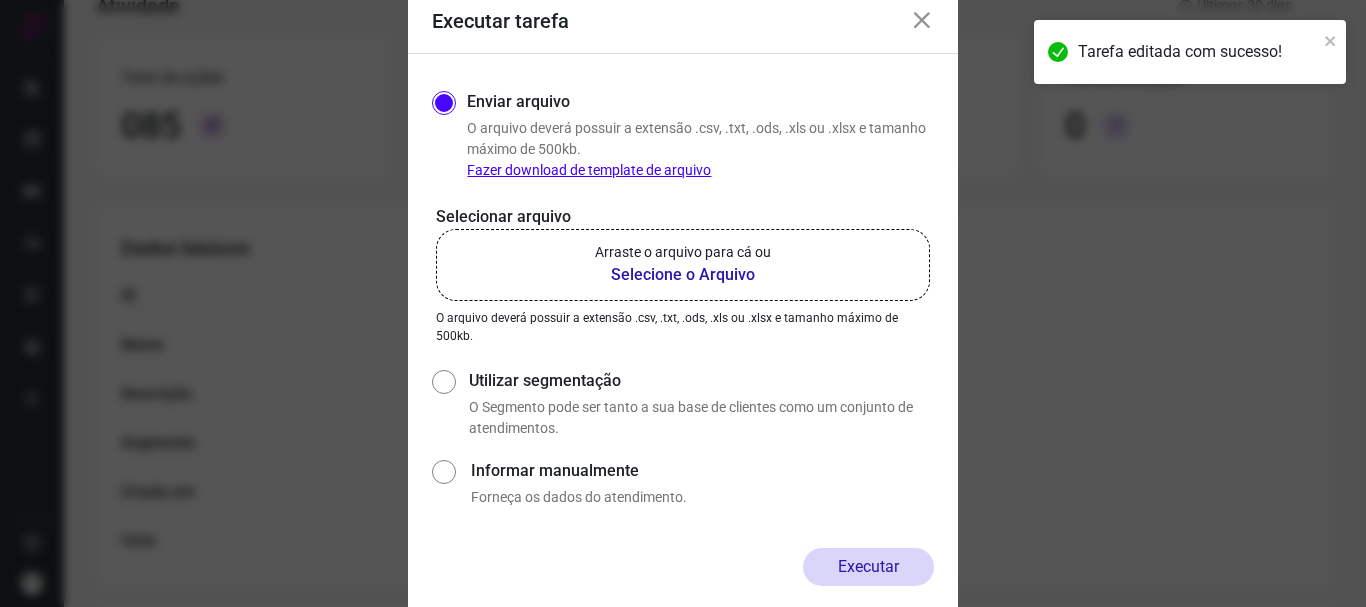 click on "Arraste o arquivo para cá ou" at bounding box center (683, 252) 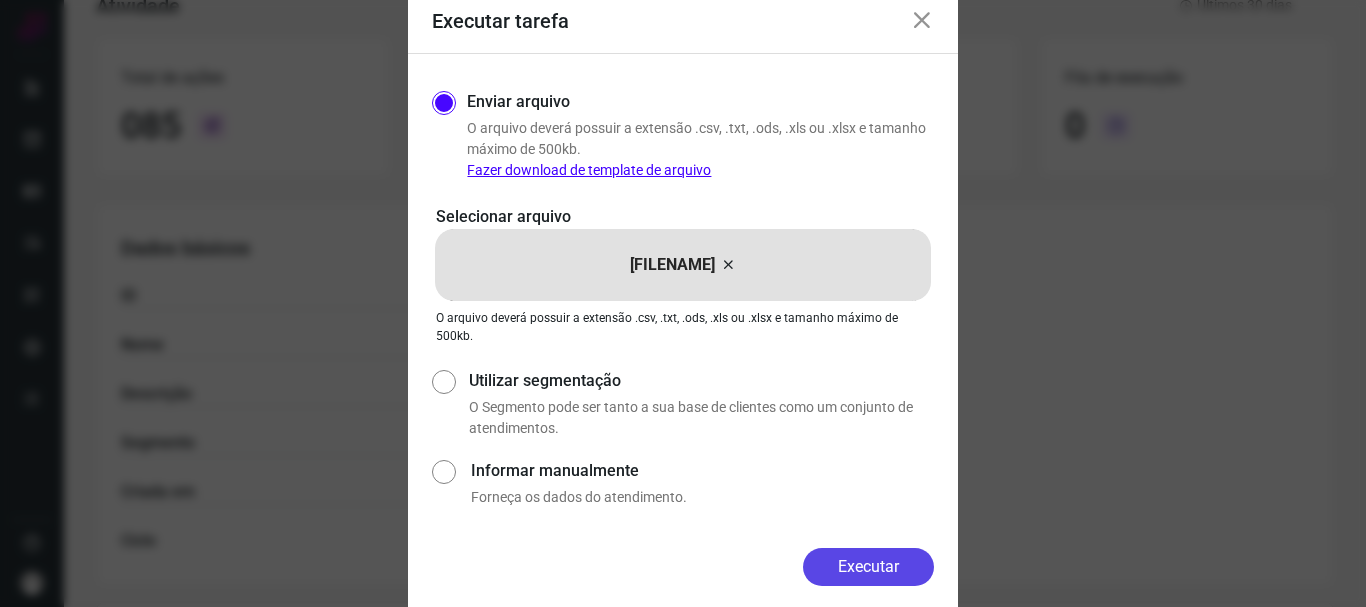click on "Executar" at bounding box center (868, 567) 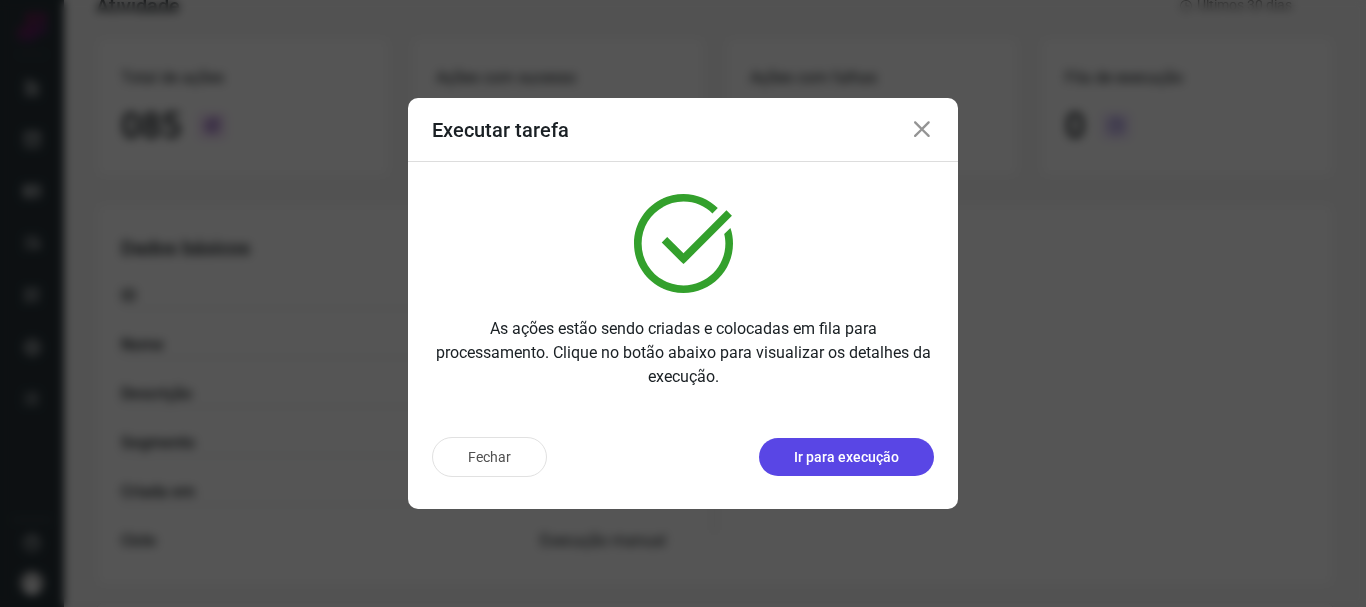 click on "Ir para execução" at bounding box center [846, 457] 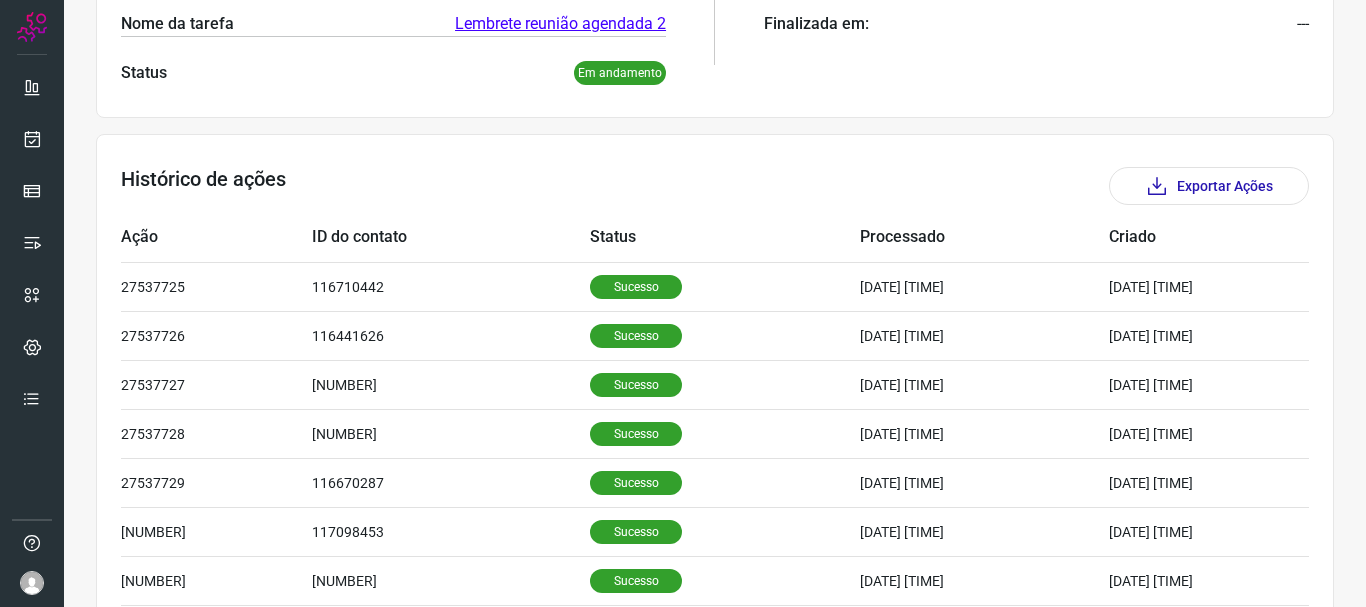 scroll, scrollTop: 467, scrollLeft: 0, axis: vertical 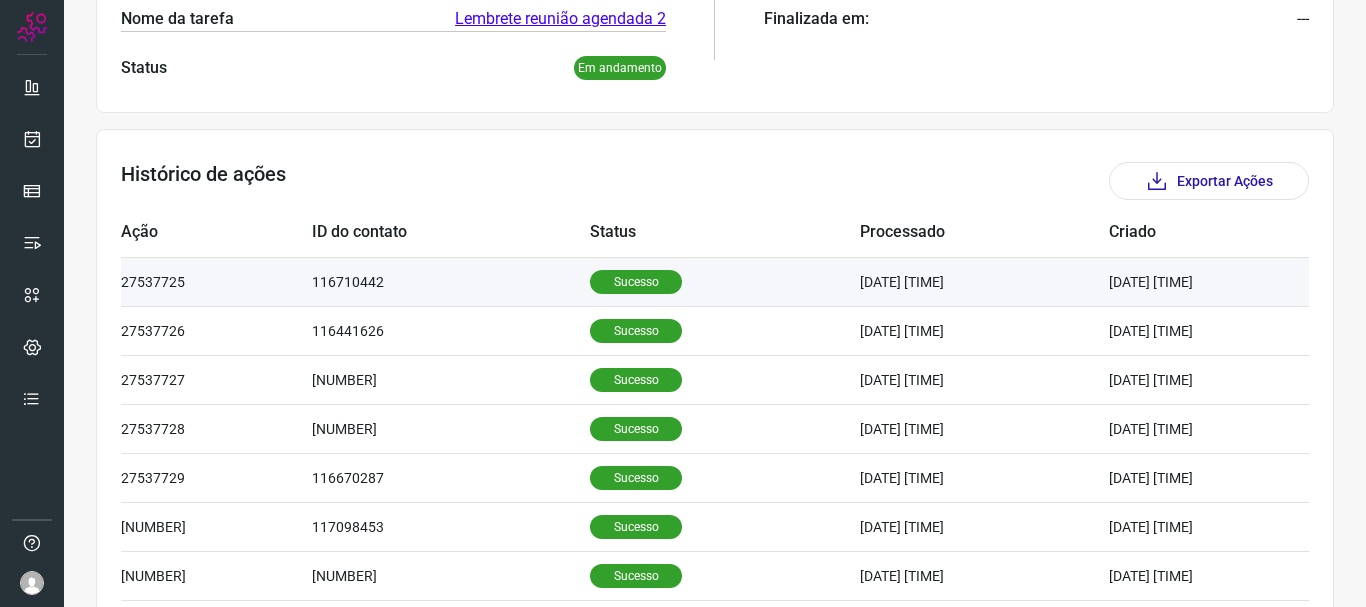 click on "Sucesso" at bounding box center (636, 282) 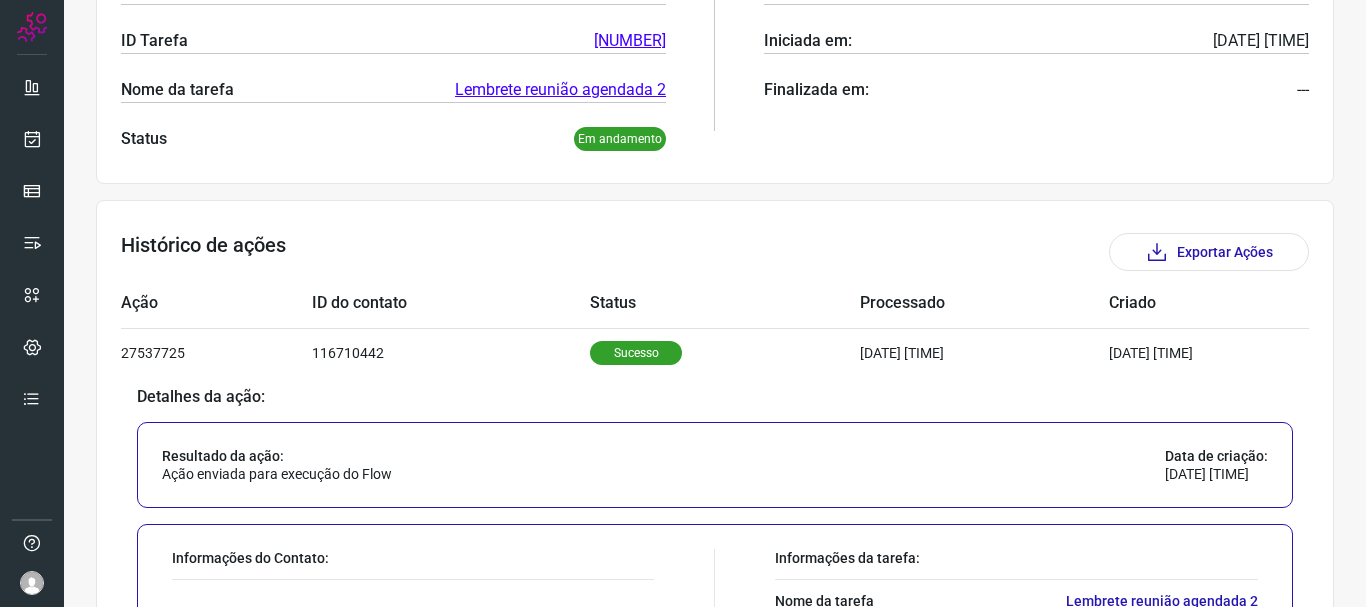 scroll, scrollTop: 384, scrollLeft: 0, axis: vertical 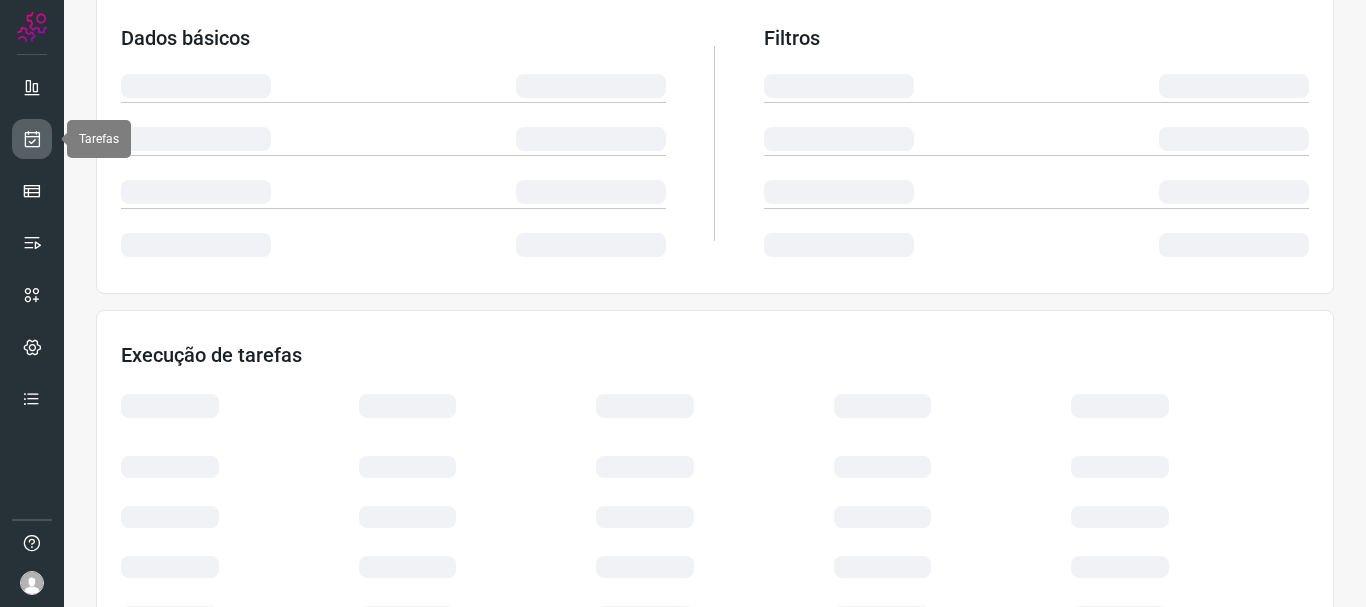 click at bounding box center (32, 139) 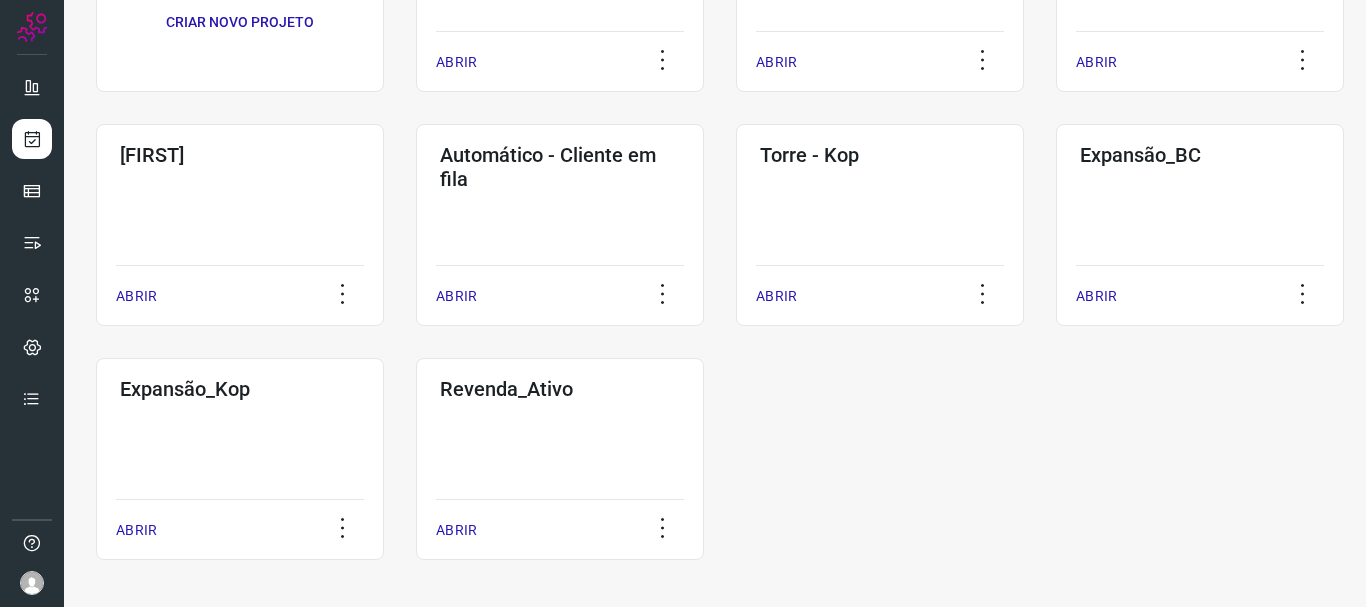 scroll, scrollTop: 272, scrollLeft: 0, axis: vertical 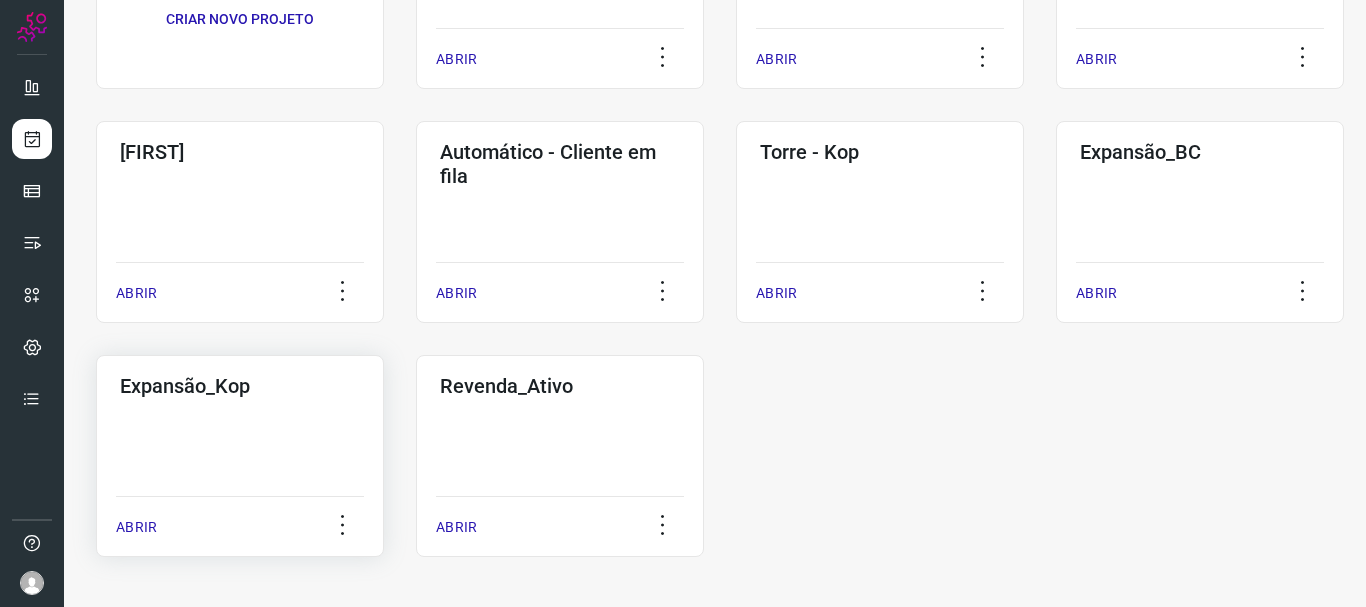 click on "Expansão_Kop  ABRIR" 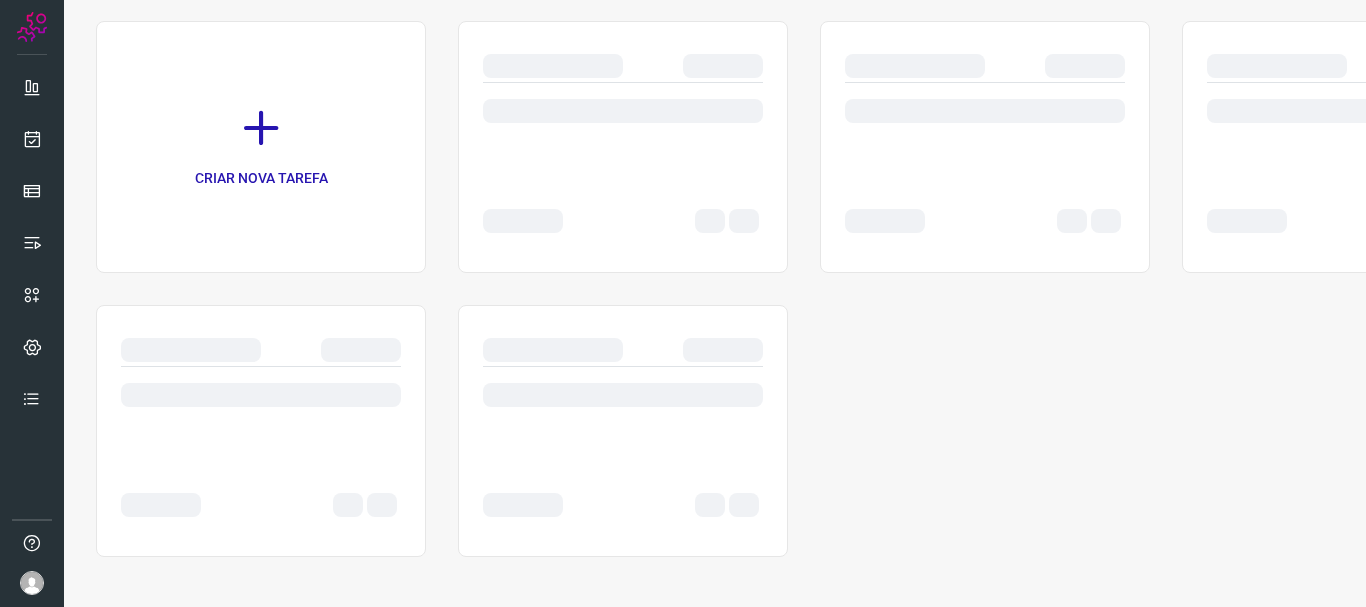 scroll, scrollTop: 138, scrollLeft: 0, axis: vertical 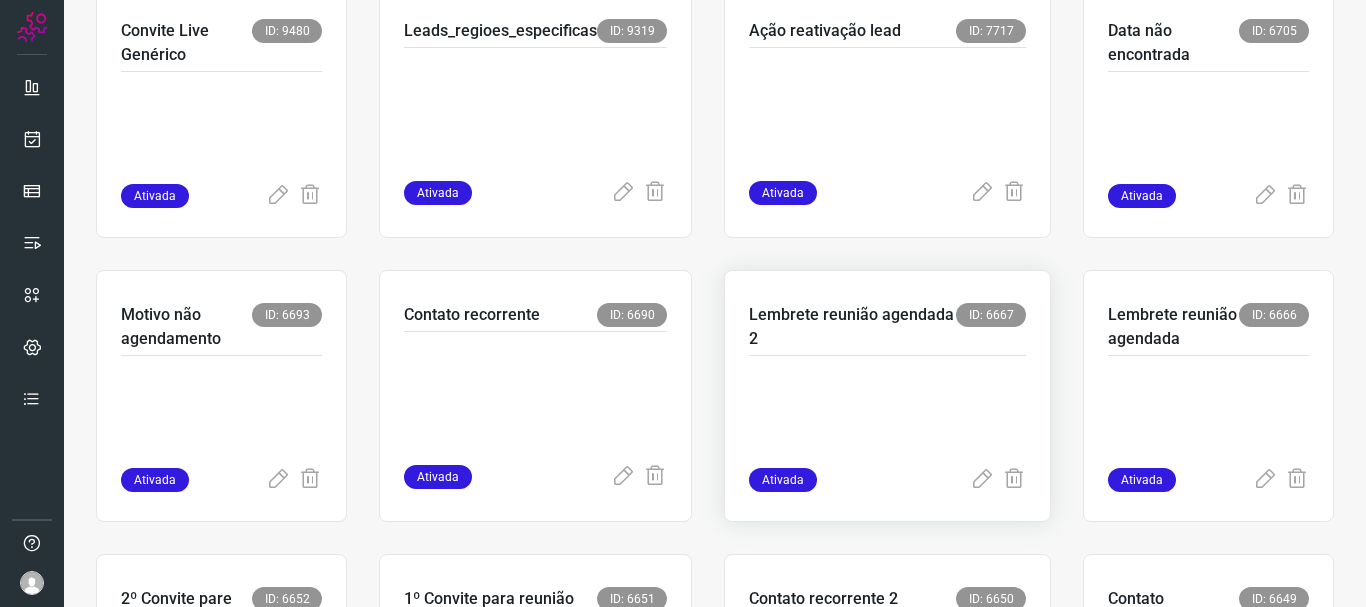 click on "Lembrete reunião agendada 2 ID: 6667" at bounding box center (887, 329) 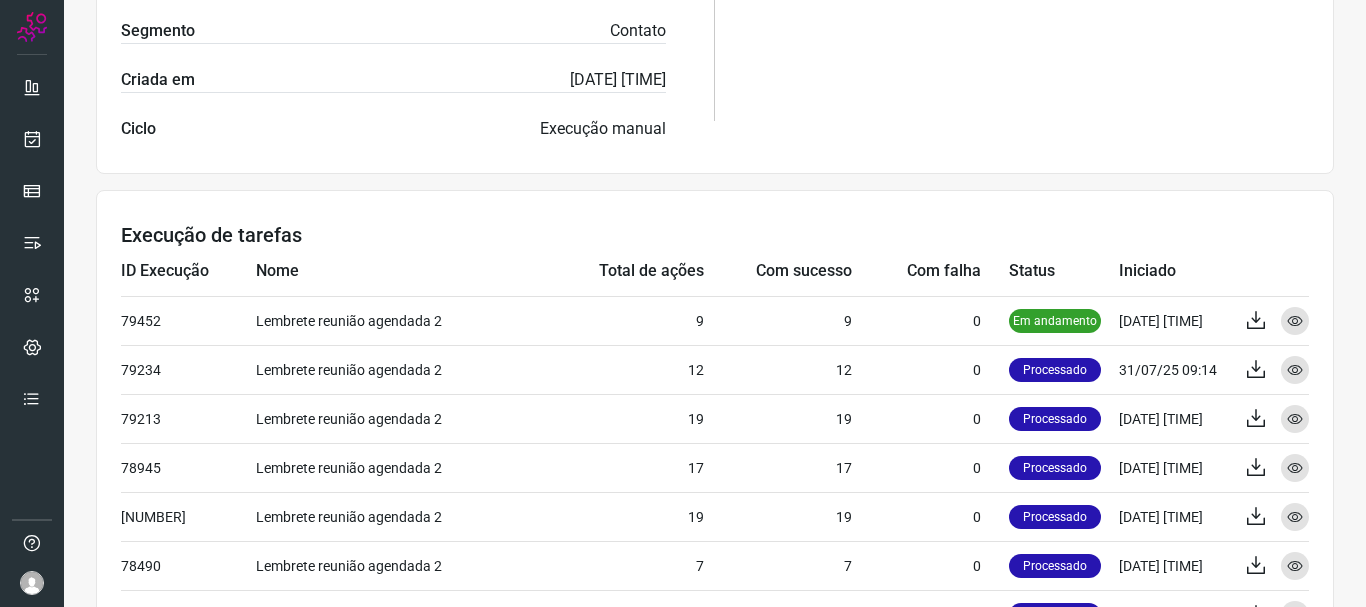 scroll, scrollTop: 596, scrollLeft: 0, axis: vertical 